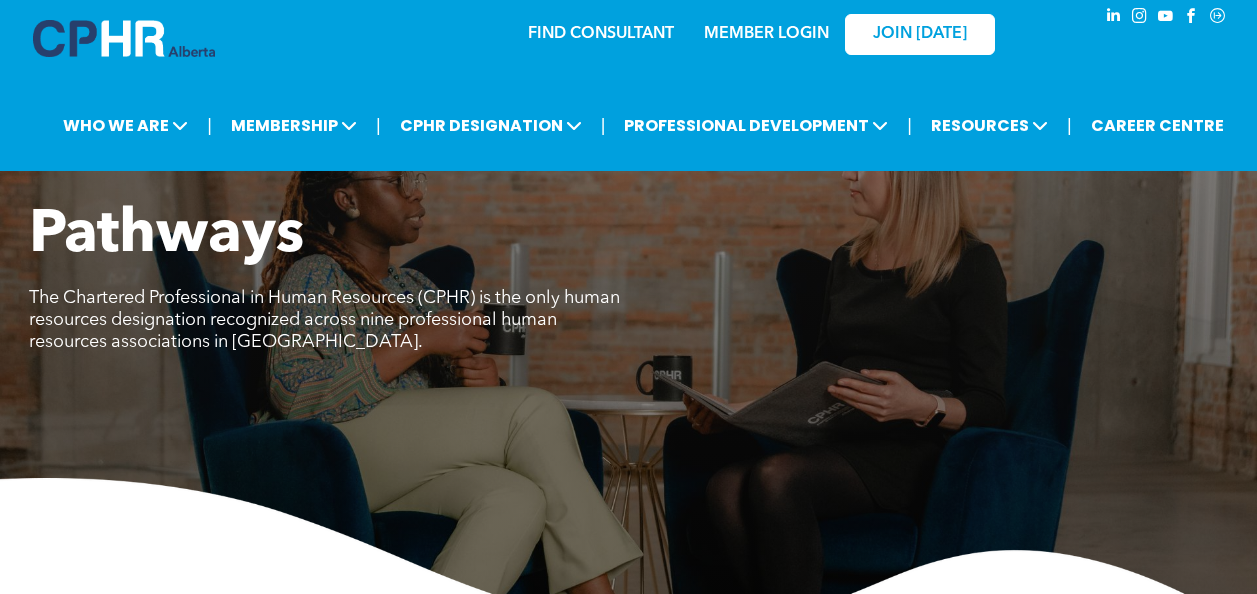 scroll, scrollTop: 0, scrollLeft: 0, axis: both 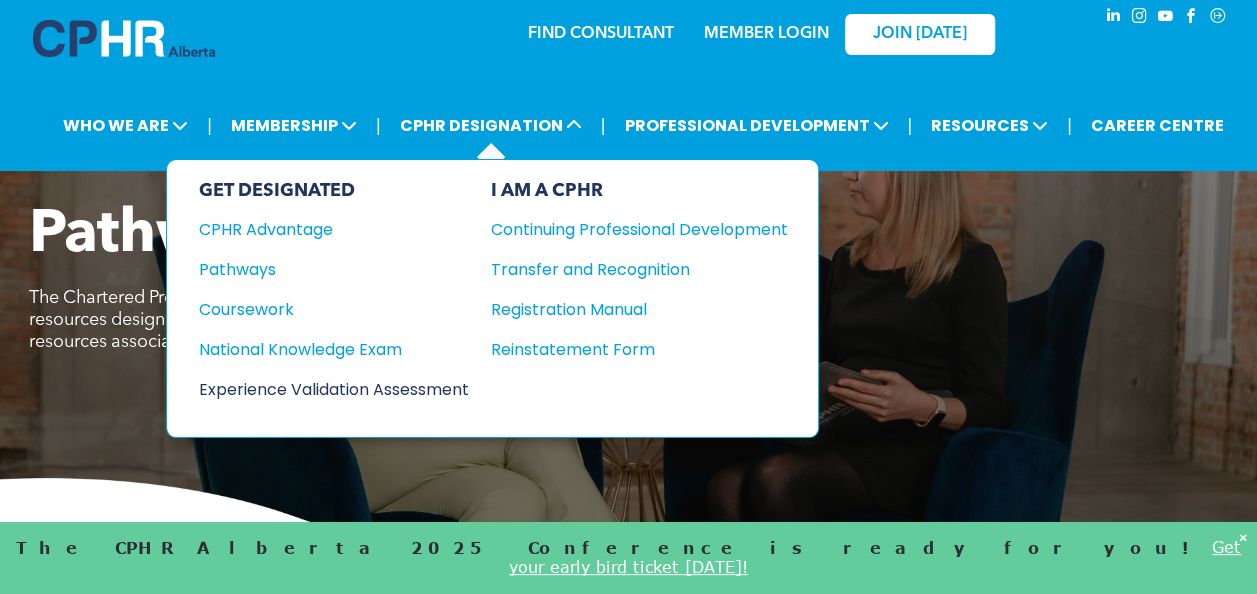 click on "Experience Validation Assessment" at bounding box center (320, 389) 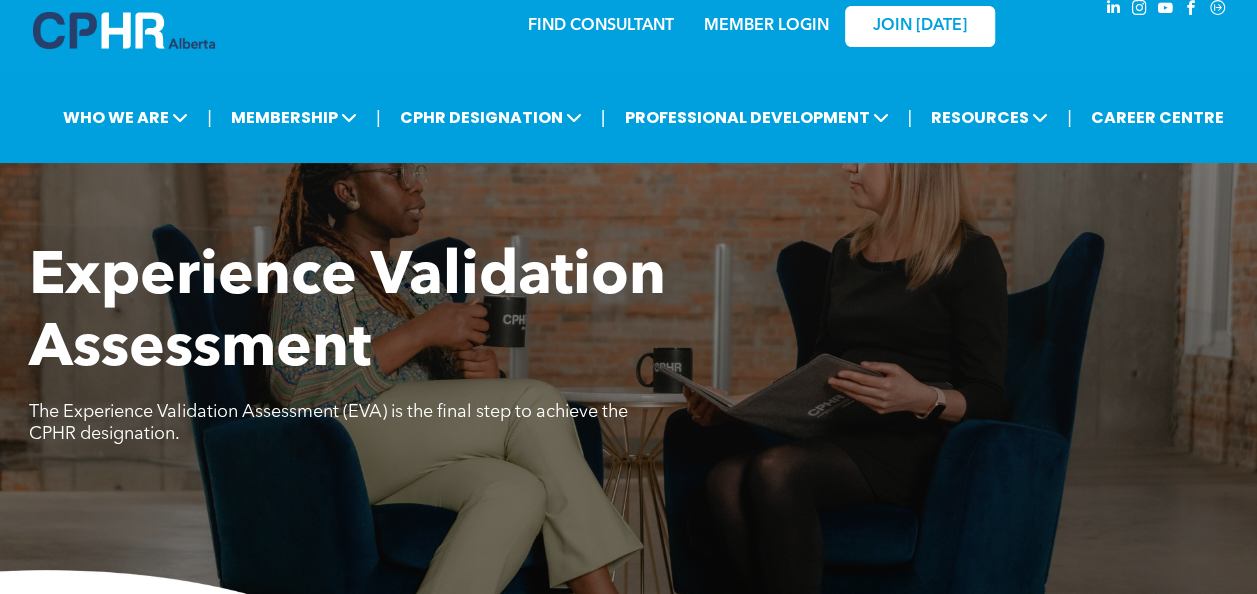 scroll, scrollTop: 6, scrollLeft: 0, axis: vertical 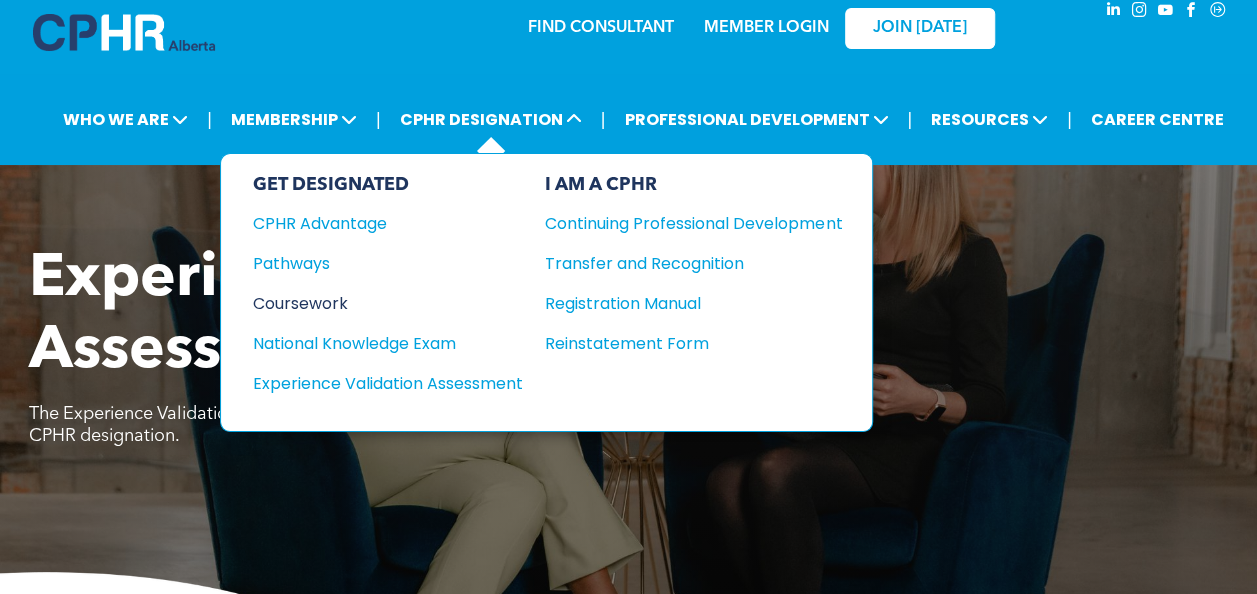 click on "Coursework" at bounding box center [374, 303] 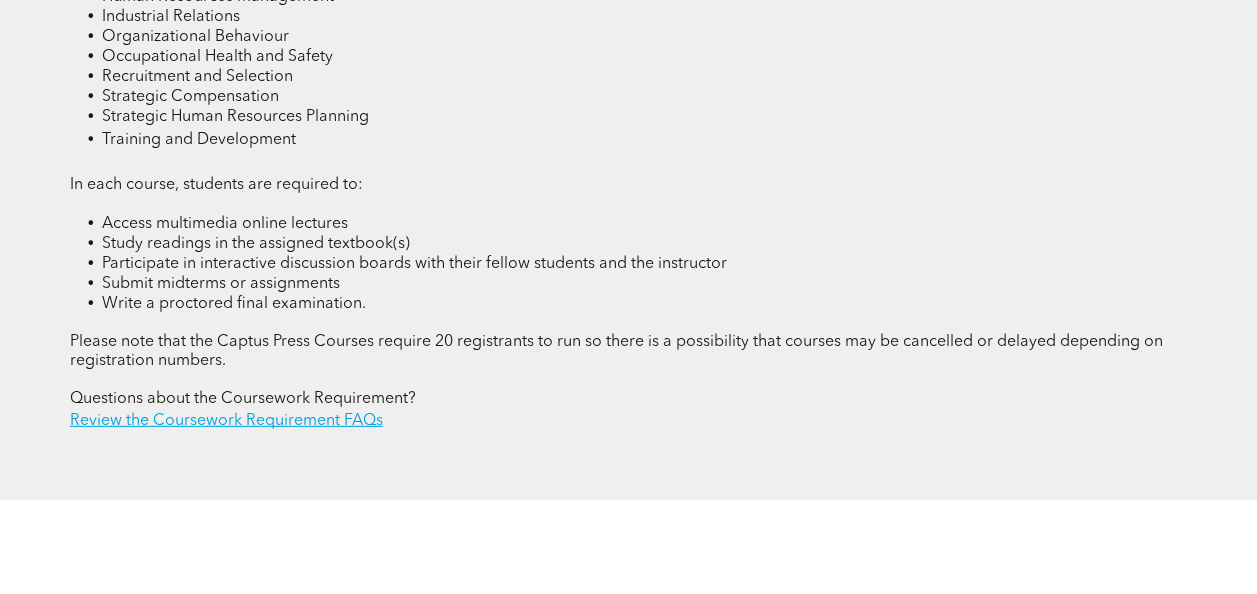 scroll, scrollTop: 2832, scrollLeft: 0, axis: vertical 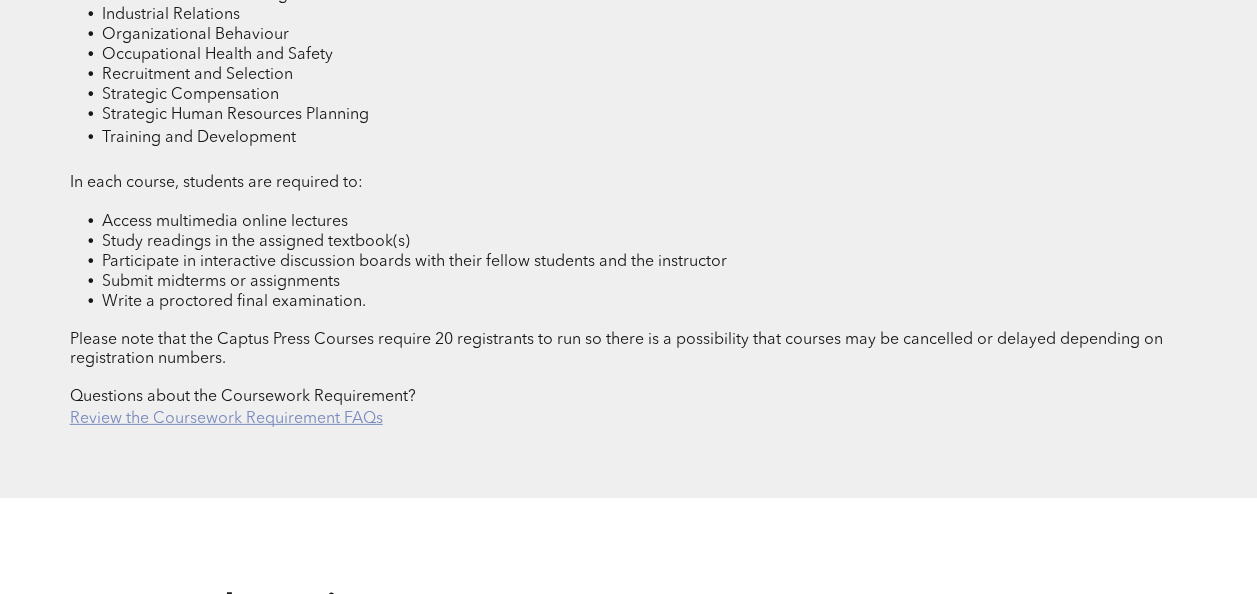 click on "Review the Coursework Requirement FAQs" at bounding box center (226, 419) 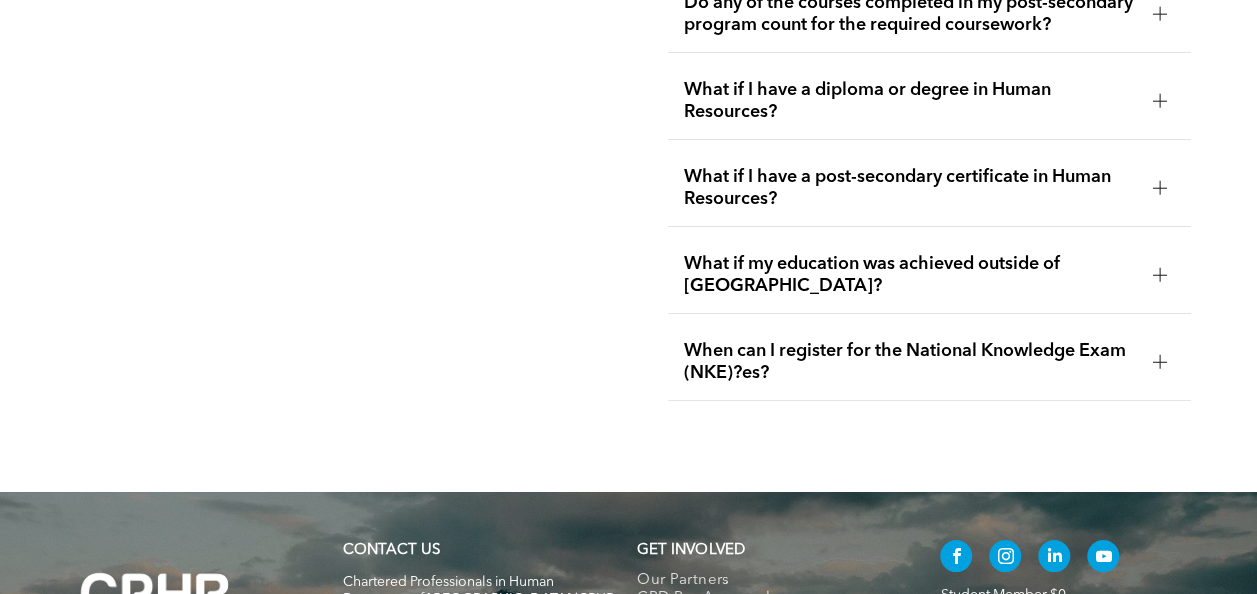 scroll, scrollTop: 3665, scrollLeft: 0, axis: vertical 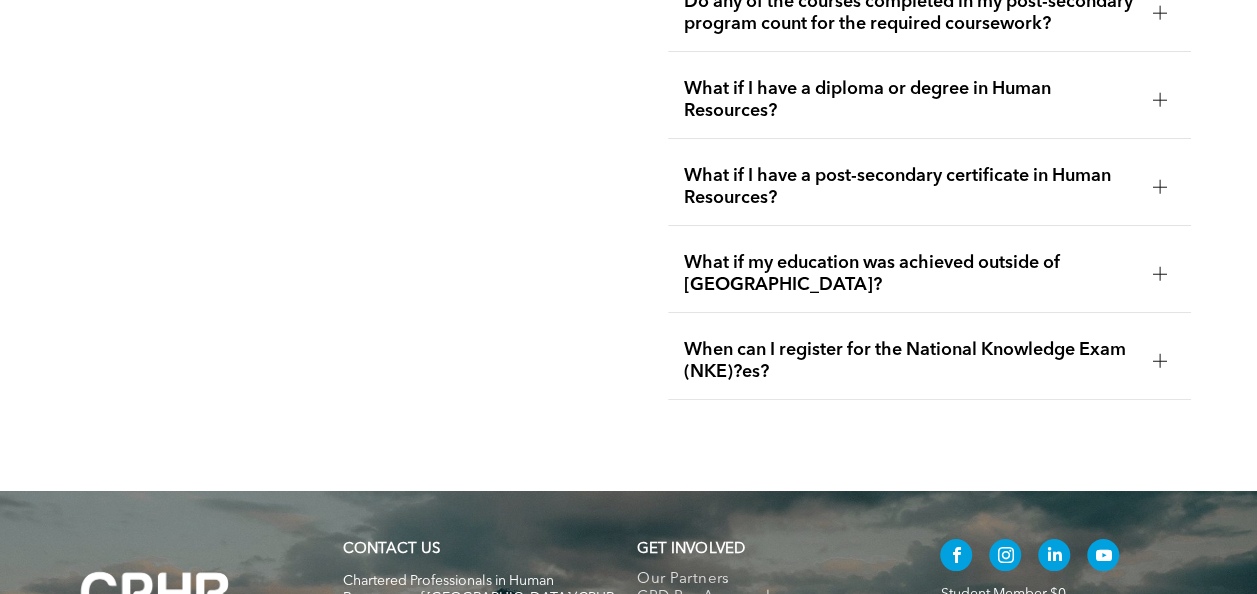 click on "What if I have a post-secondary certificate in Human Resources?" at bounding box center [910, 187] 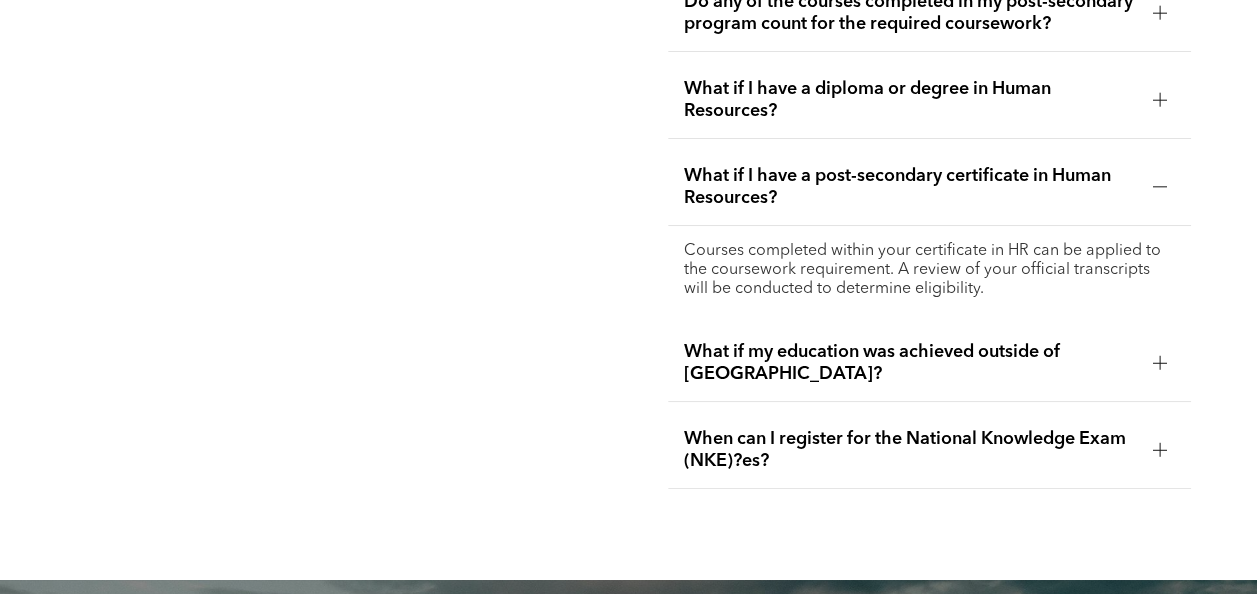click on "When can I register for the National Knowledge Exam (NKE)?es?" at bounding box center (910, 450) 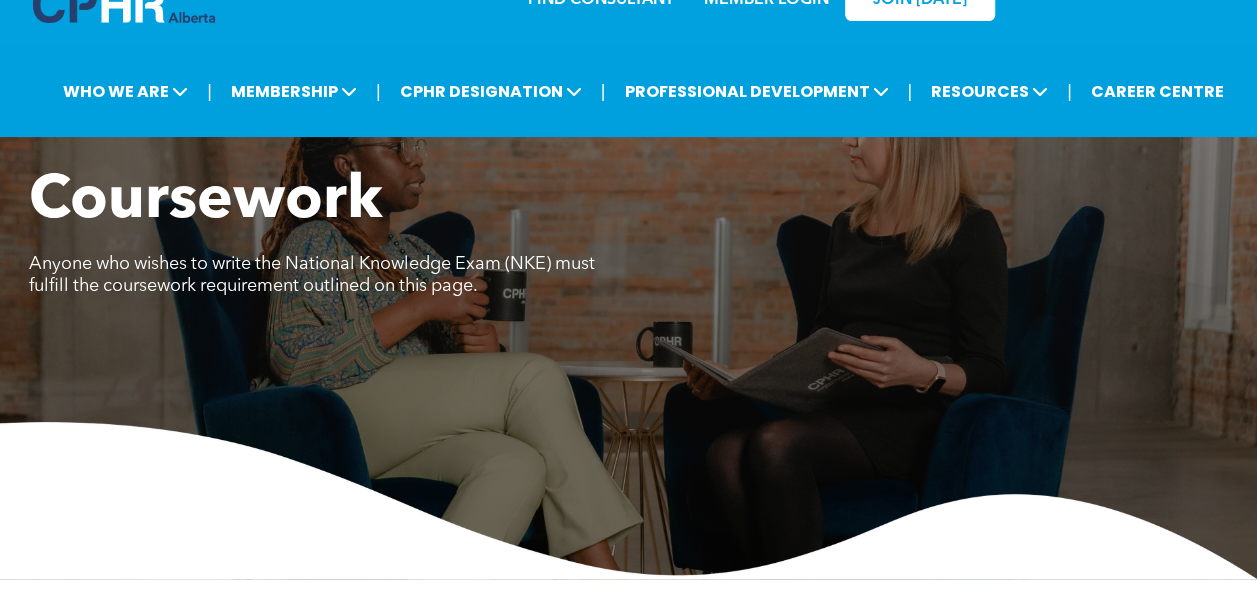 scroll, scrollTop: 0, scrollLeft: 0, axis: both 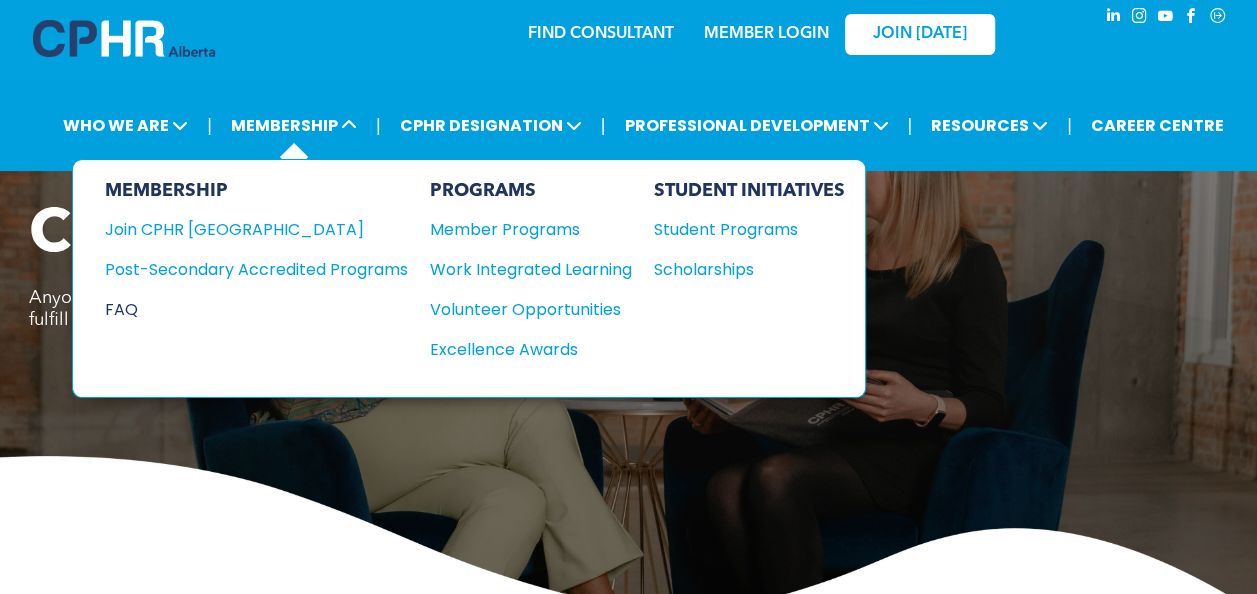 click on "FAQ" at bounding box center (241, 309) 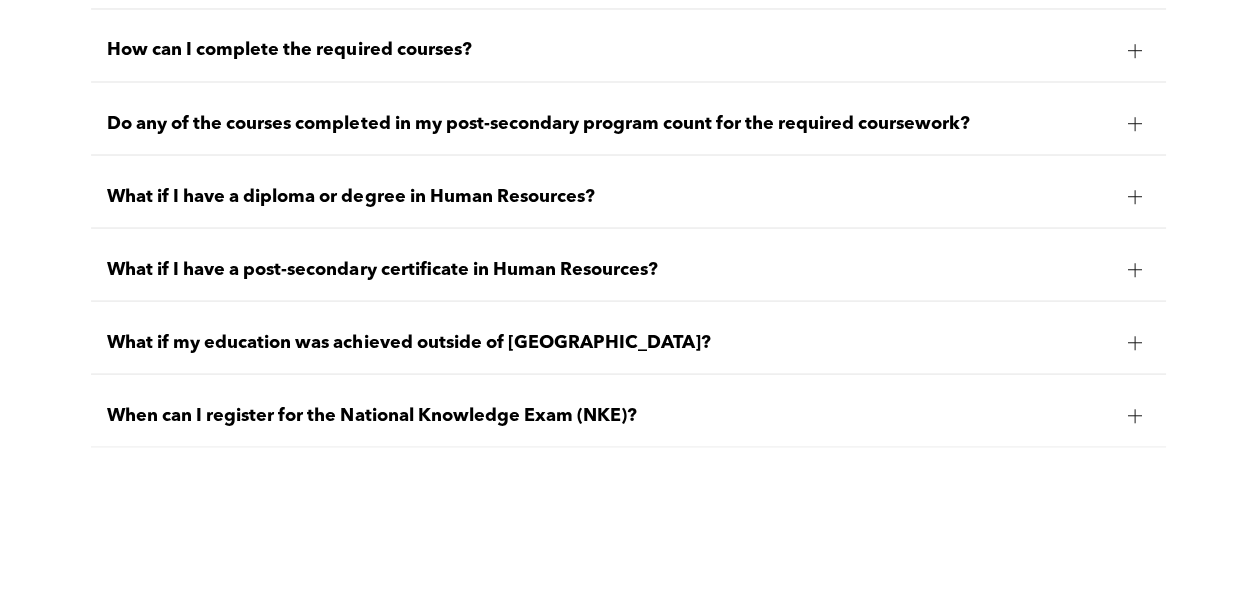 scroll, scrollTop: 1812, scrollLeft: 0, axis: vertical 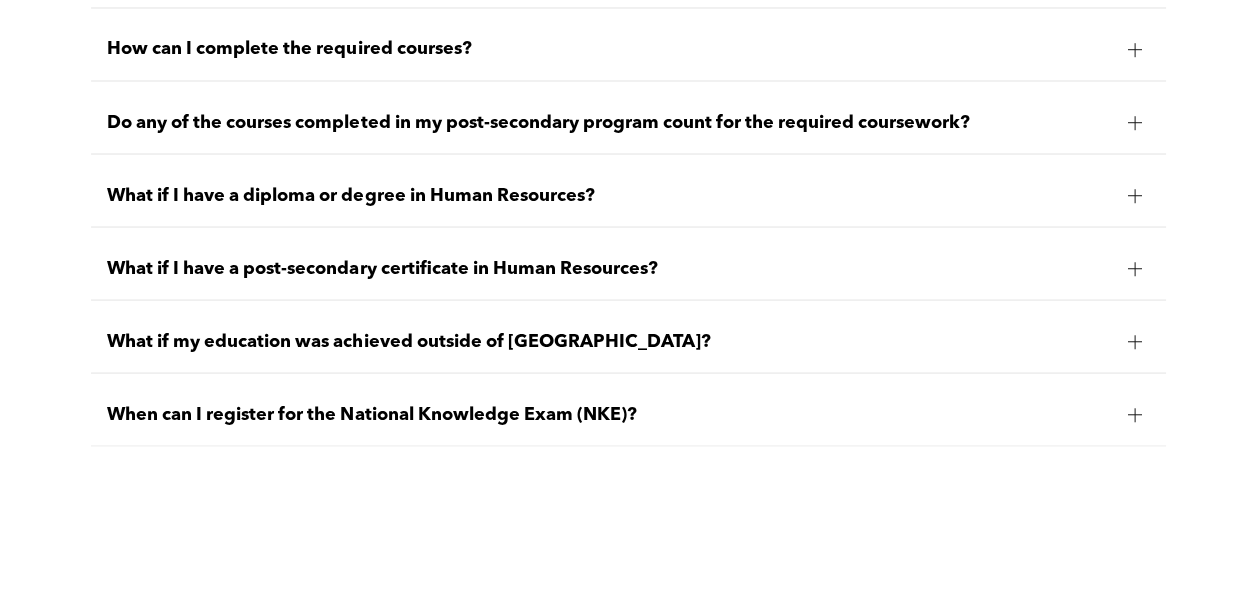 click at bounding box center [1135, 414] 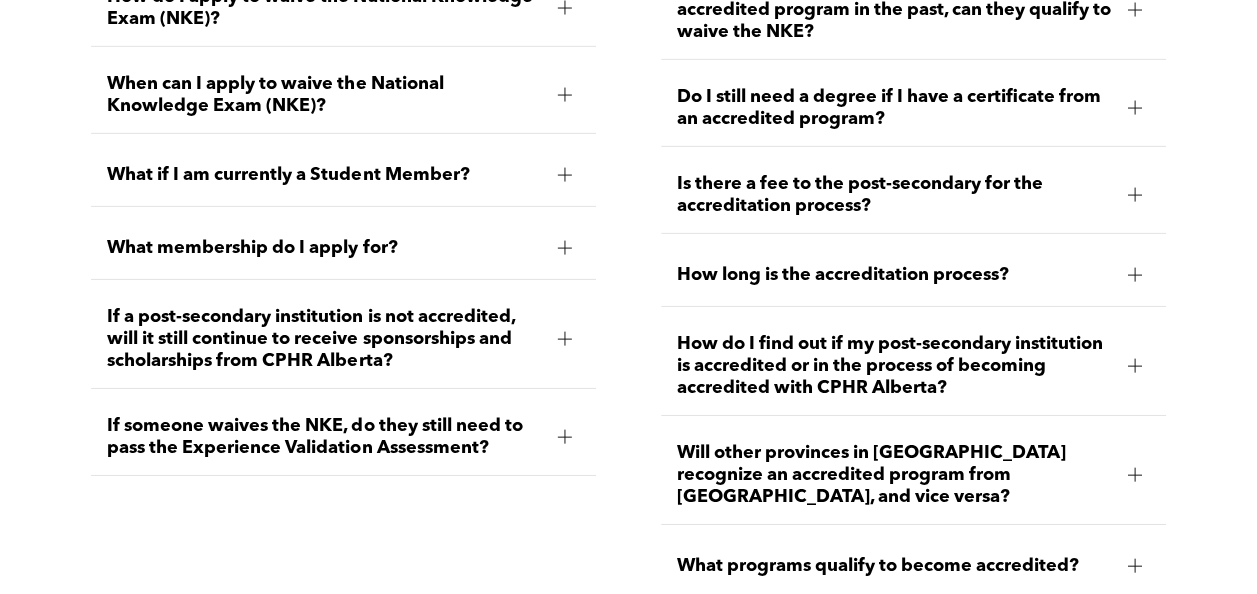 scroll, scrollTop: 3118, scrollLeft: 0, axis: vertical 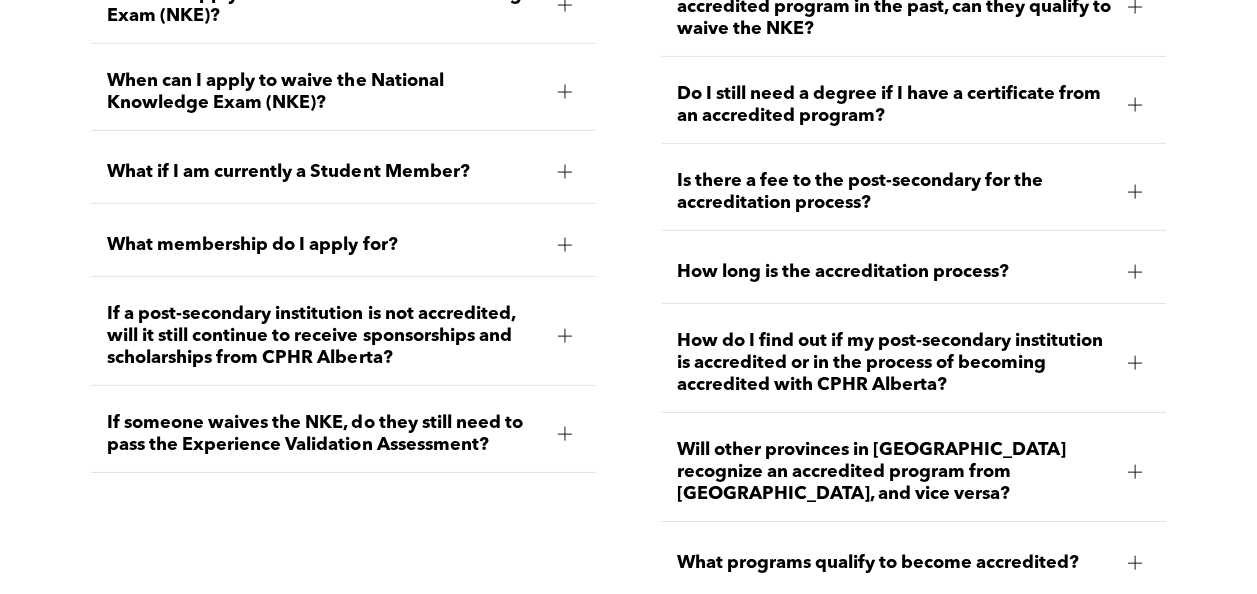 click at bounding box center (565, 245) 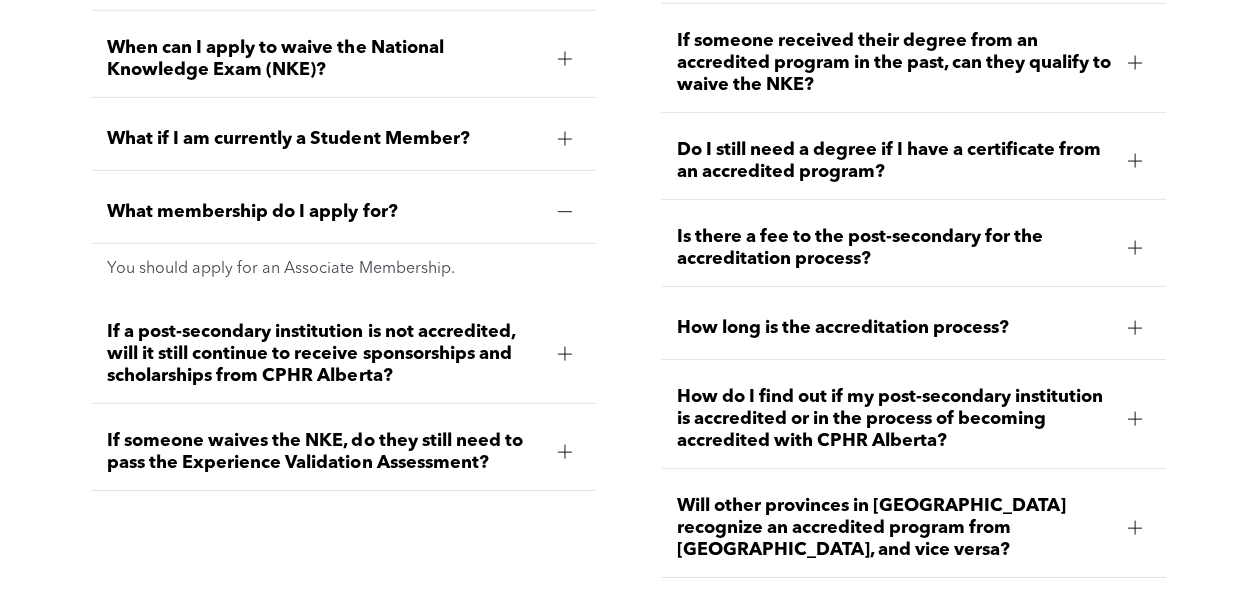 scroll, scrollTop: 3028, scrollLeft: 0, axis: vertical 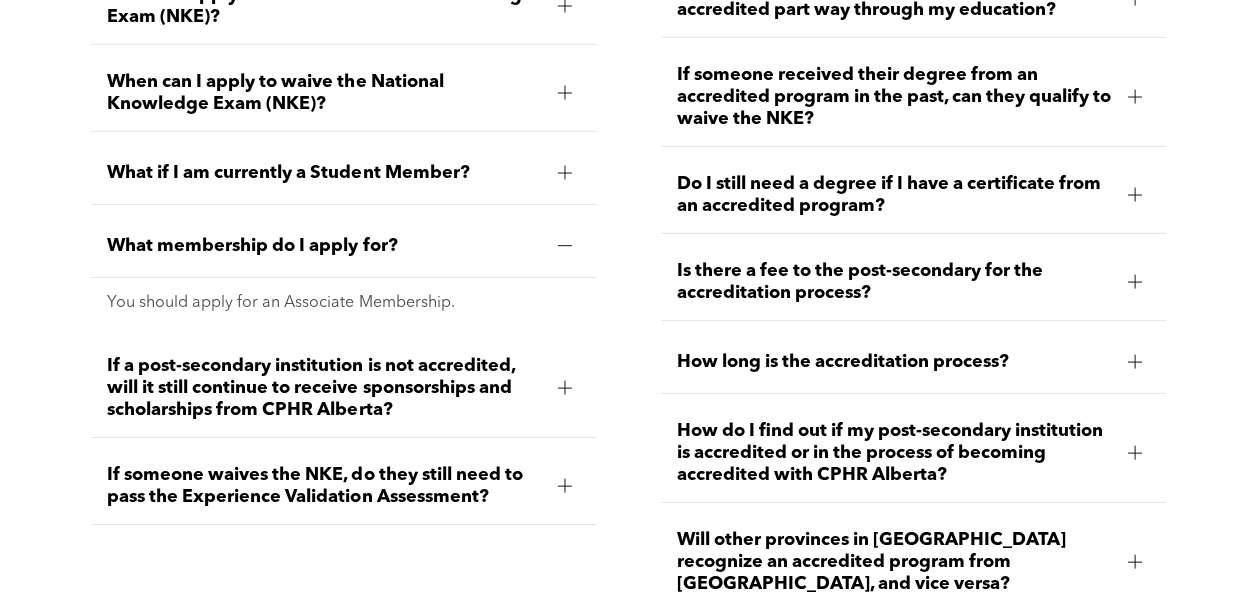 click at bounding box center (565, 246) 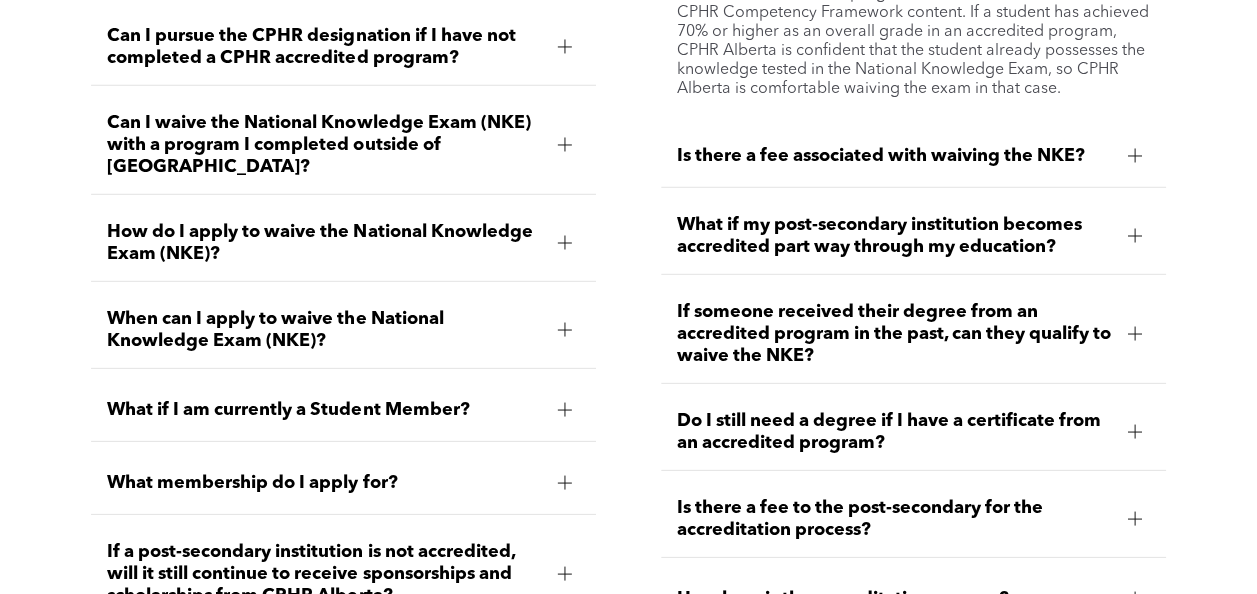 scroll, scrollTop: 2792, scrollLeft: 0, axis: vertical 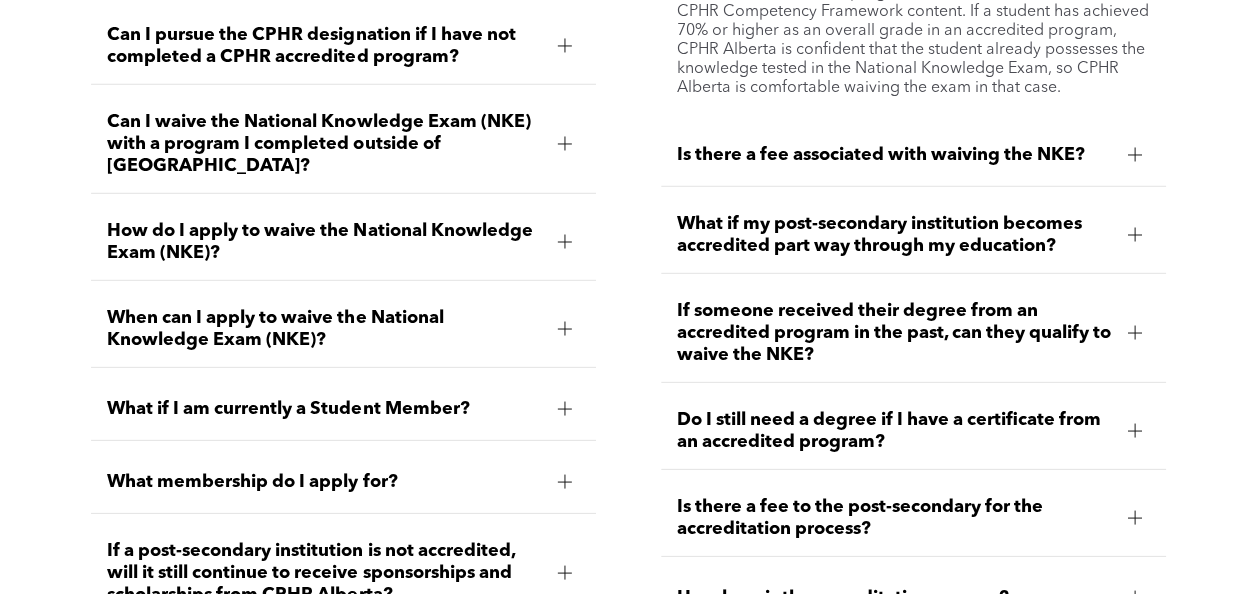 click at bounding box center (1135, 154) 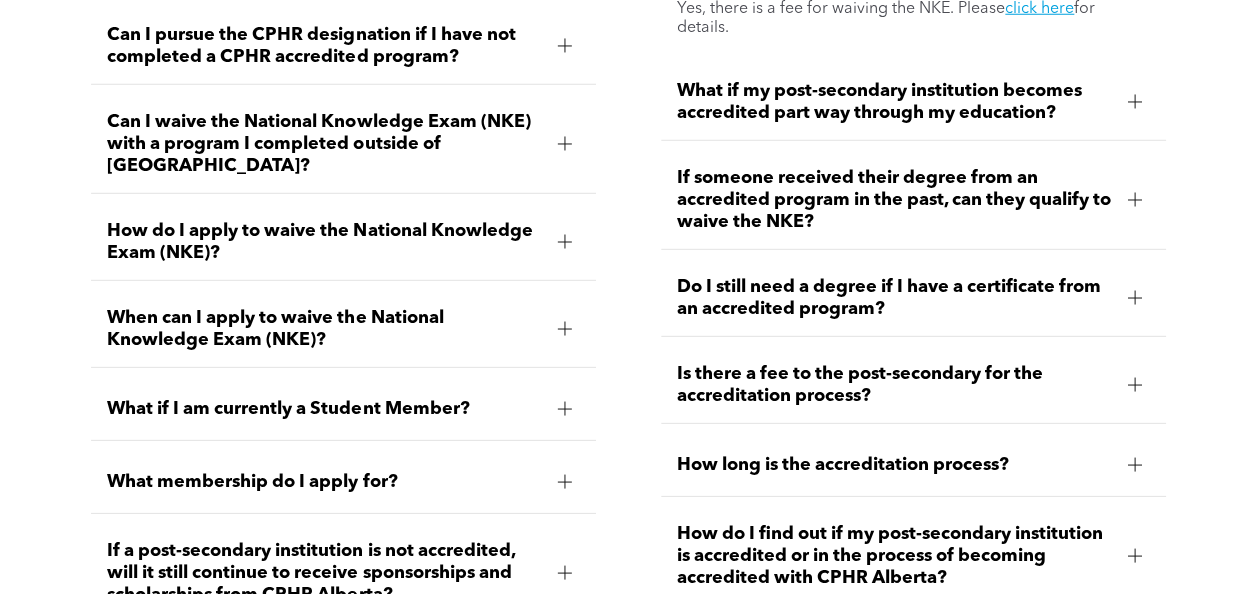 click at bounding box center (1135, 102) 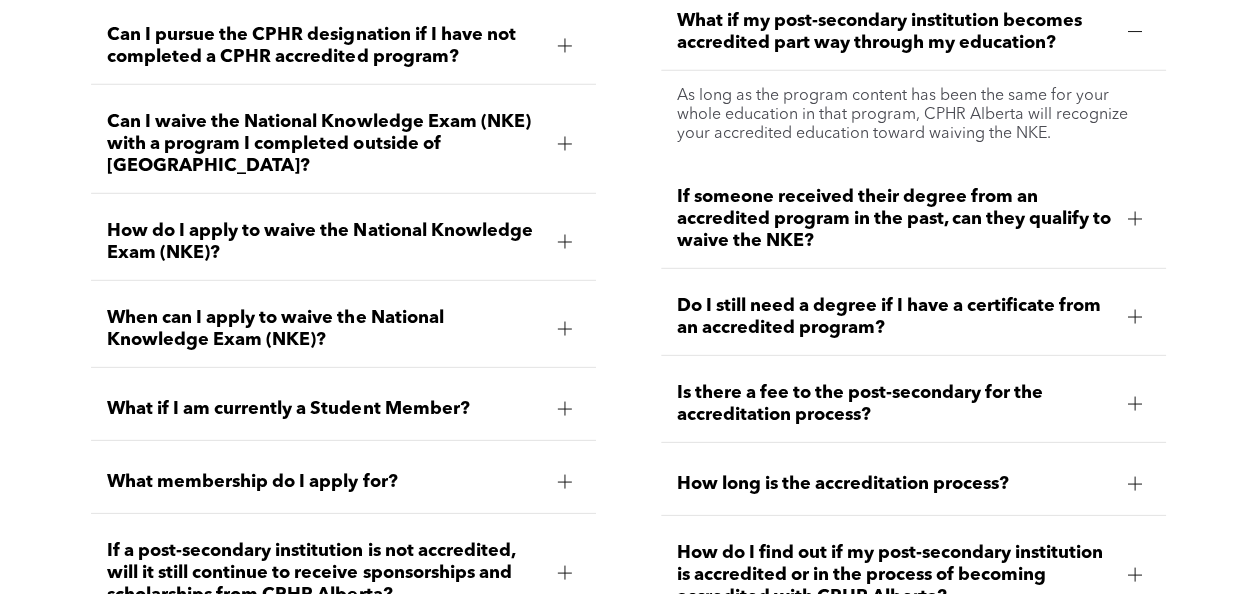 click at bounding box center (1135, 219) 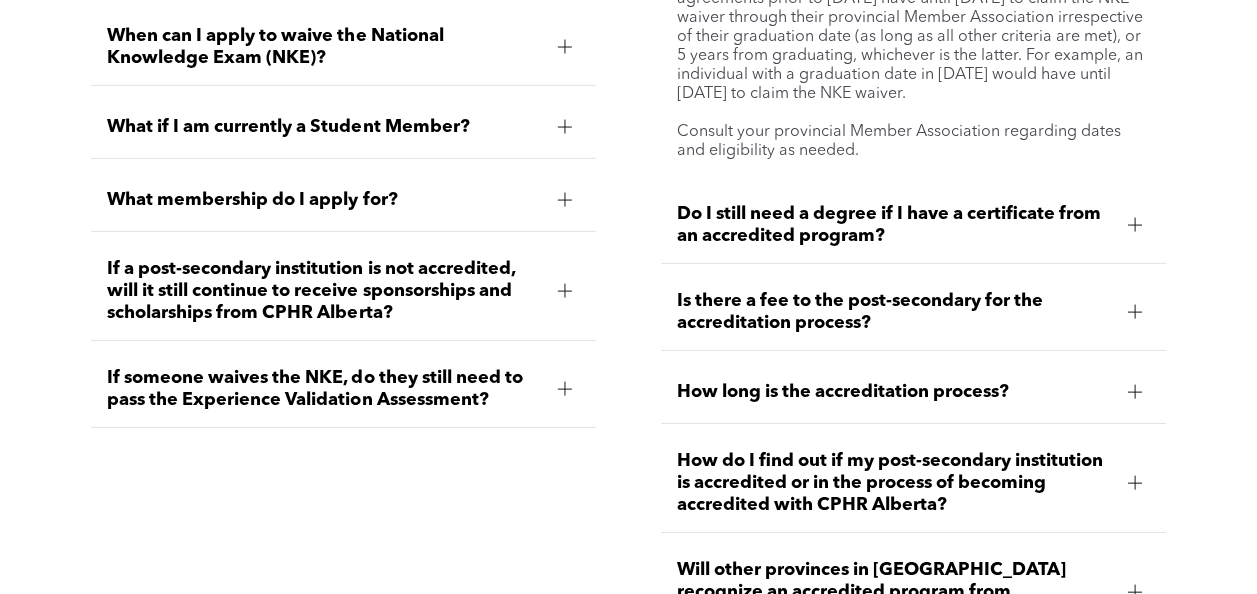 scroll, scrollTop: 3082, scrollLeft: 0, axis: vertical 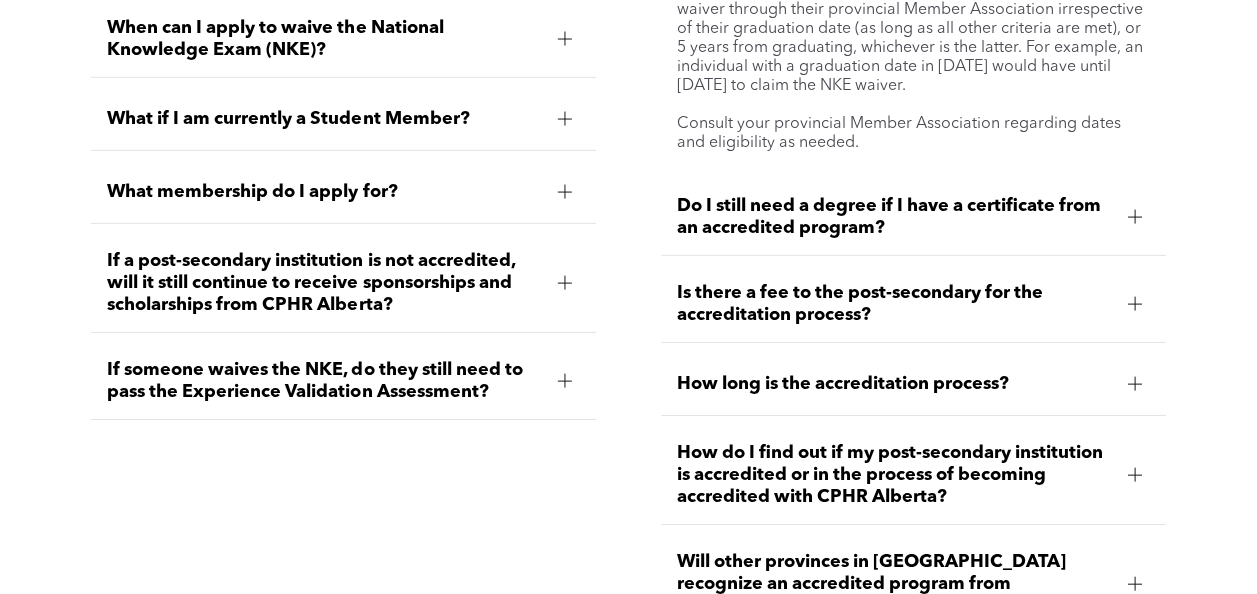 click at bounding box center (1135, 216) 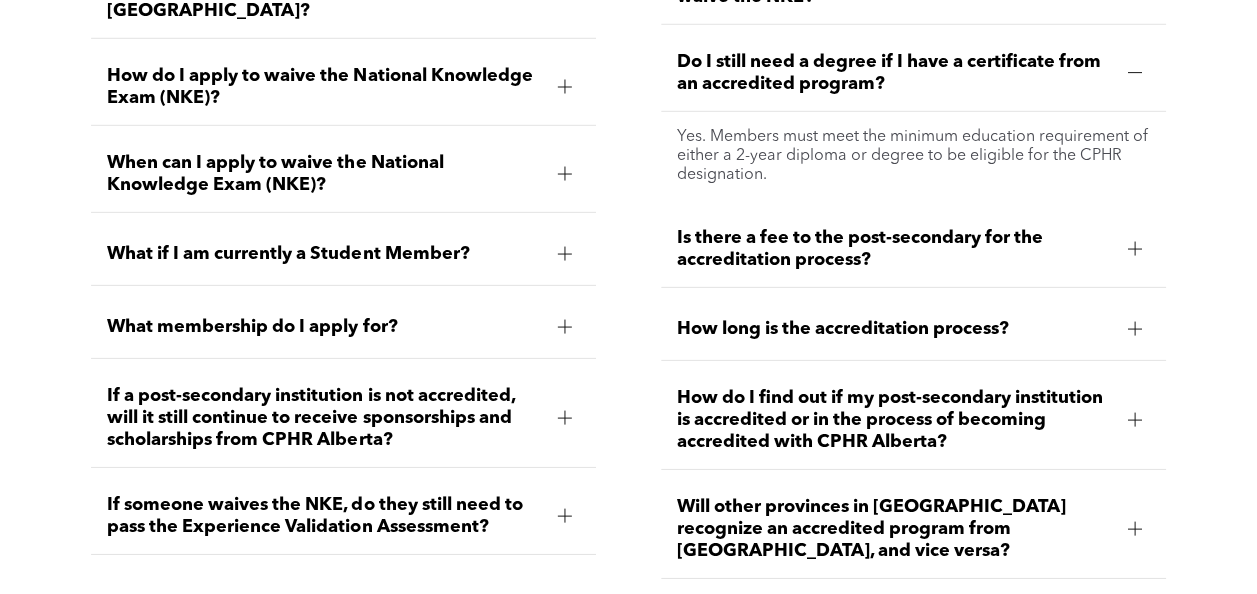 scroll, scrollTop: 2946, scrollLeft: 0, axis: vertical 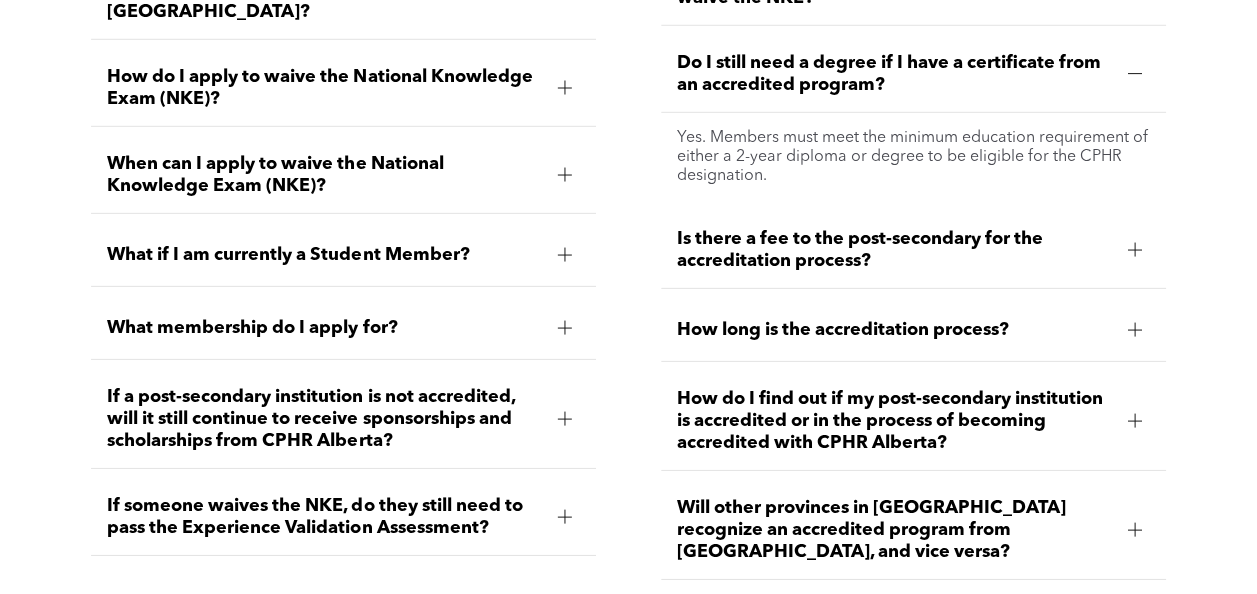 click at bounding box center (1135, 250) 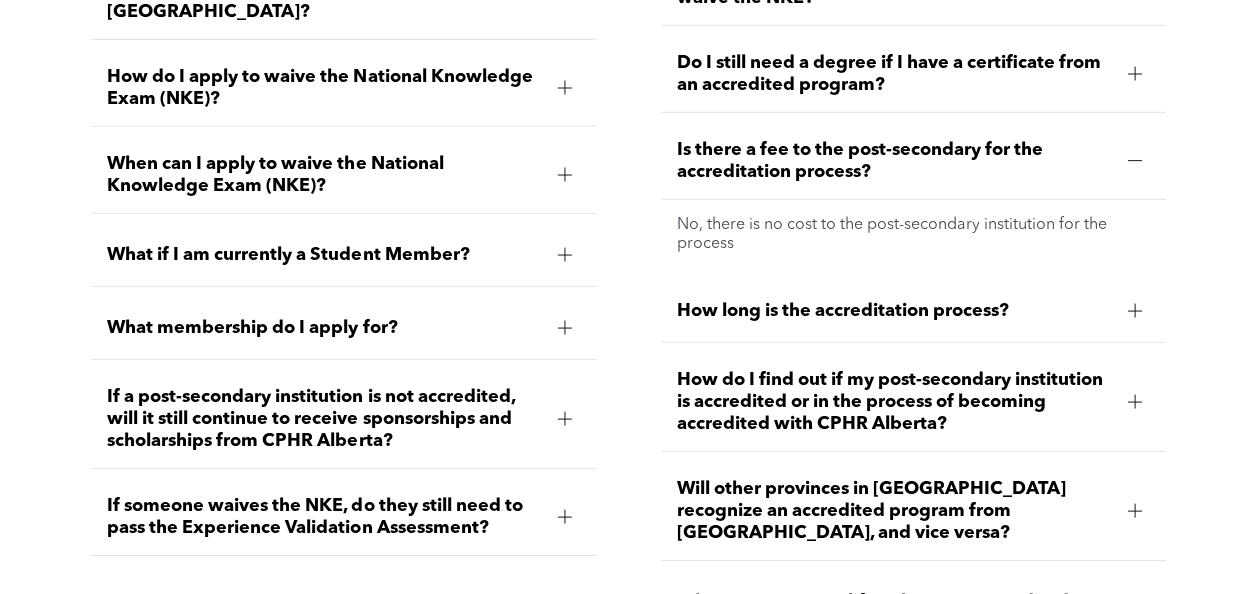 click at bounding box center (1135, 311) 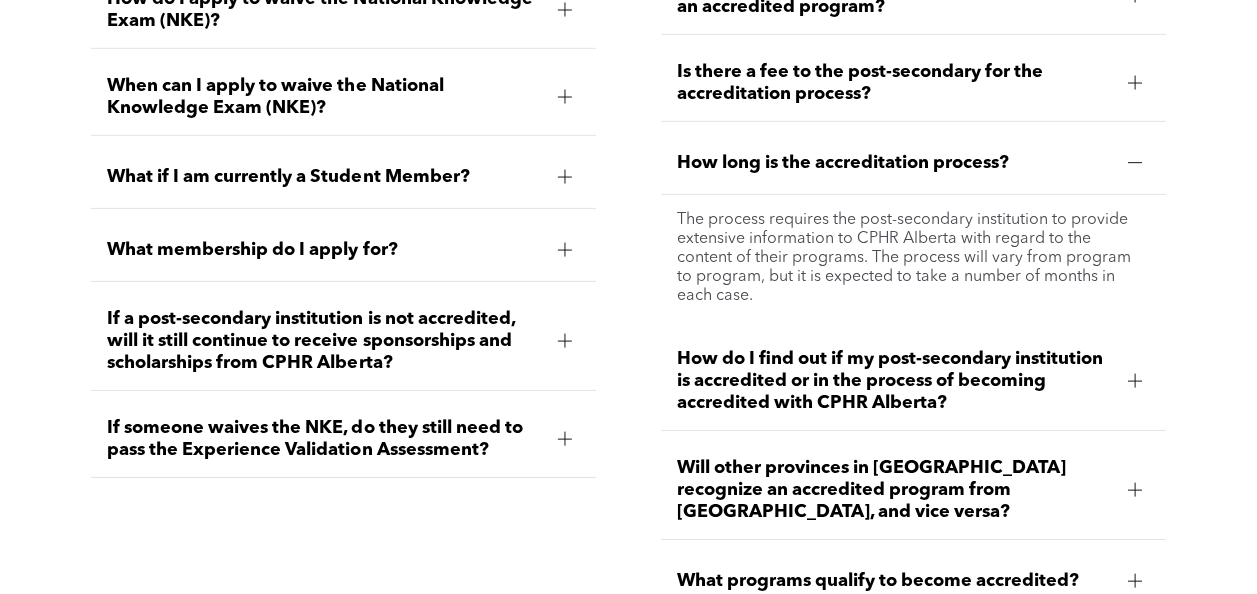 scroll, scrollTop: 3028, scrollLeft: 0, axis: vertical 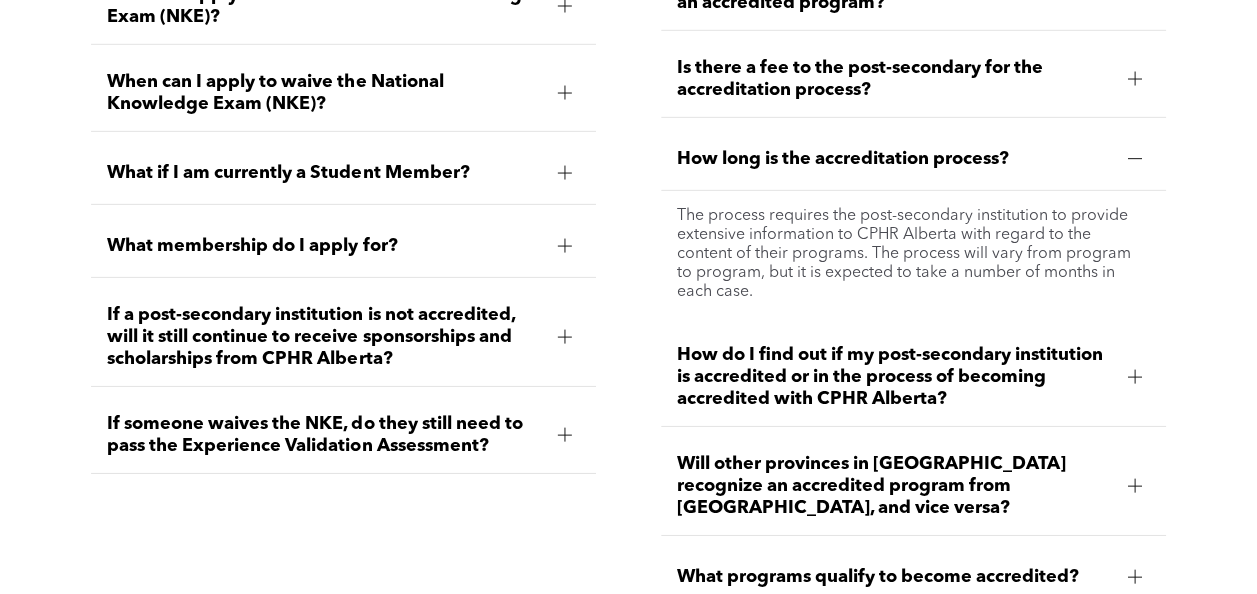 click at bounding box center [1135, 376] 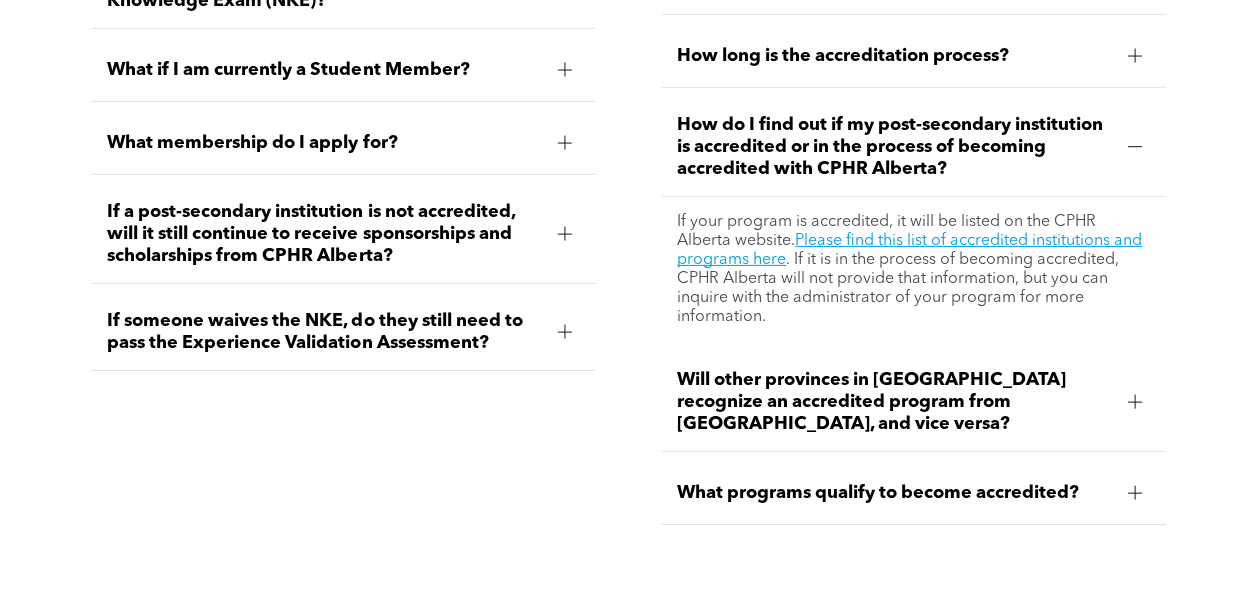 scroll, scrollTop: 3132, scrollLeft: 0, axis: vertical 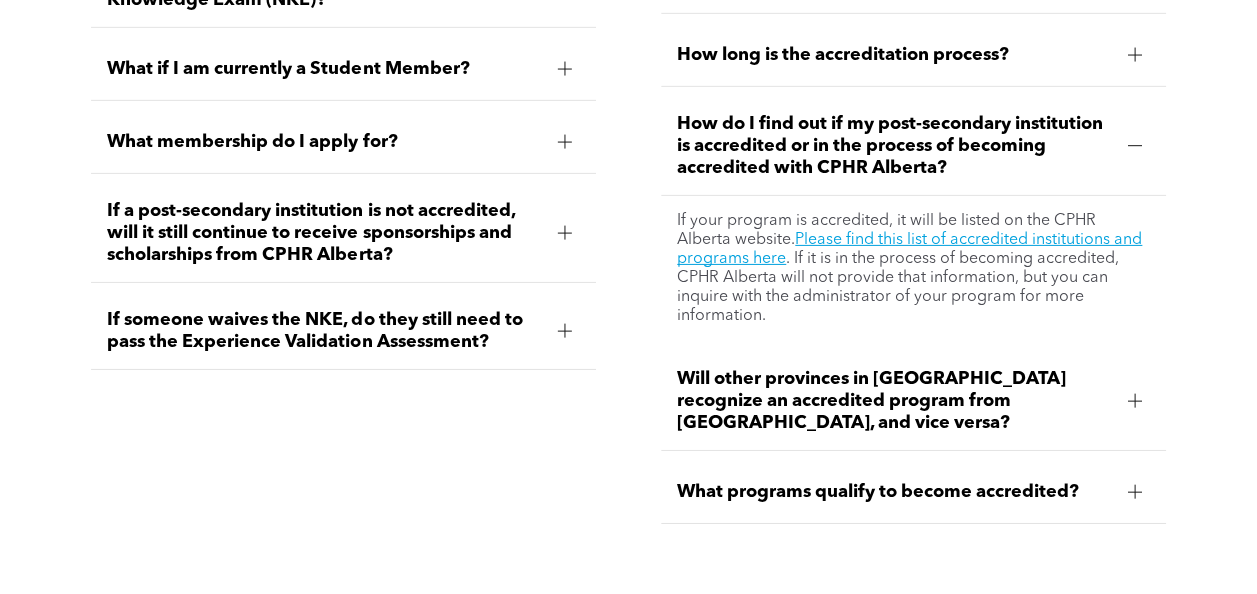 click at bounding box center [1135, 492] 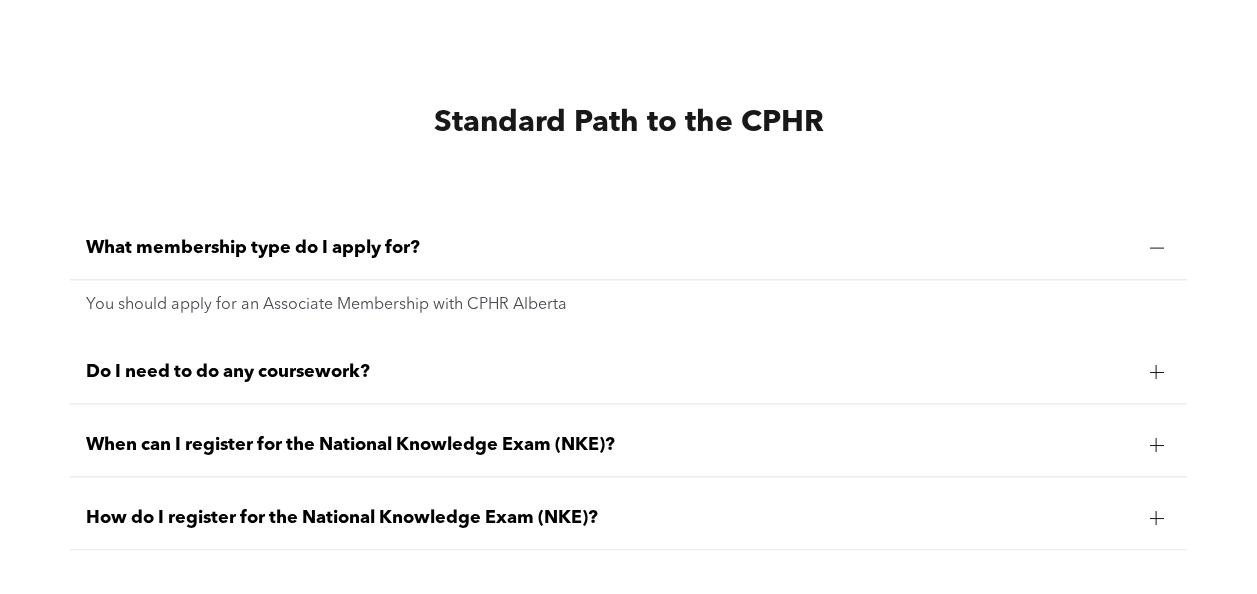 scroll, scrollTop: 4664, scrollLeft: 0, axis: vertical 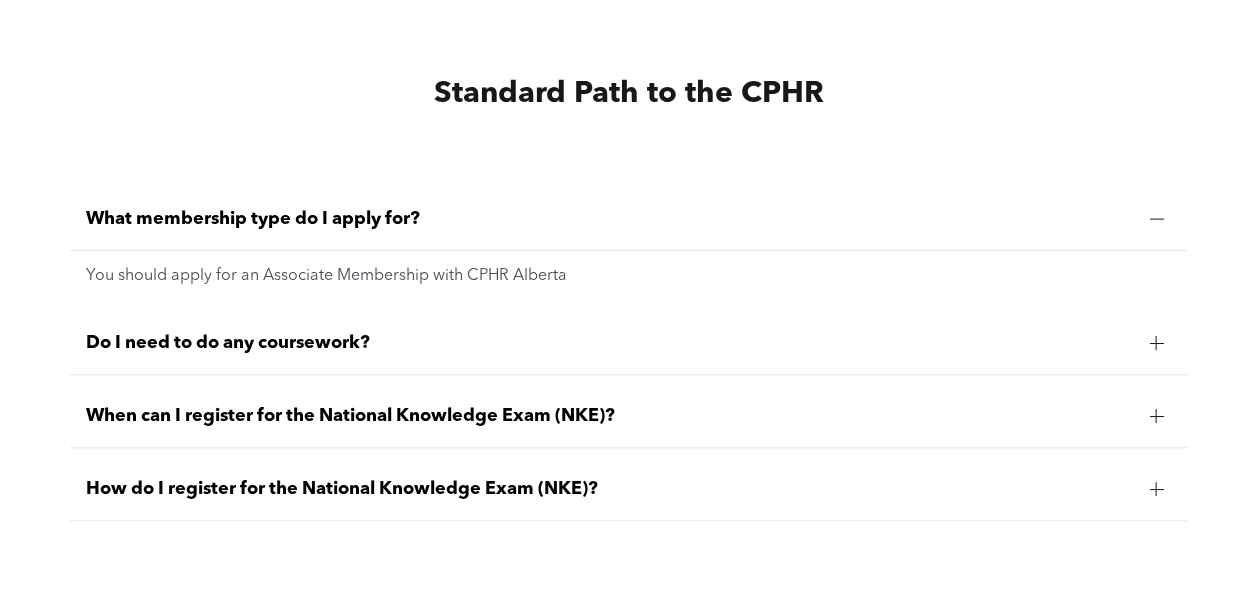 click at bounding box center (1156, 416) 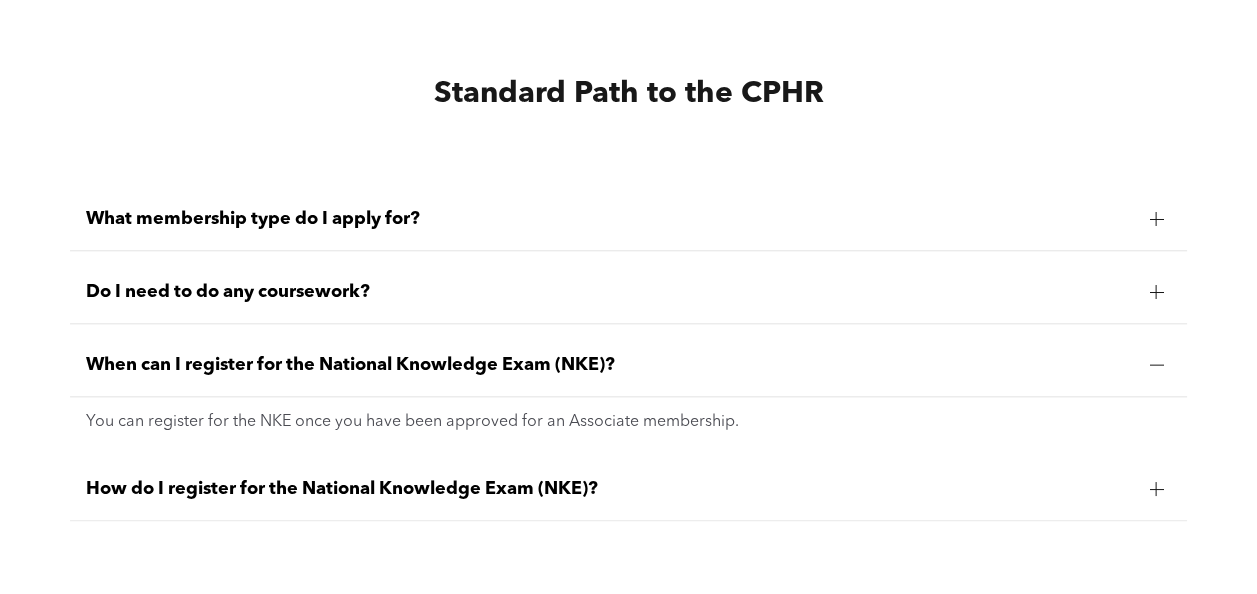 click at bounding box center (1156, 489) 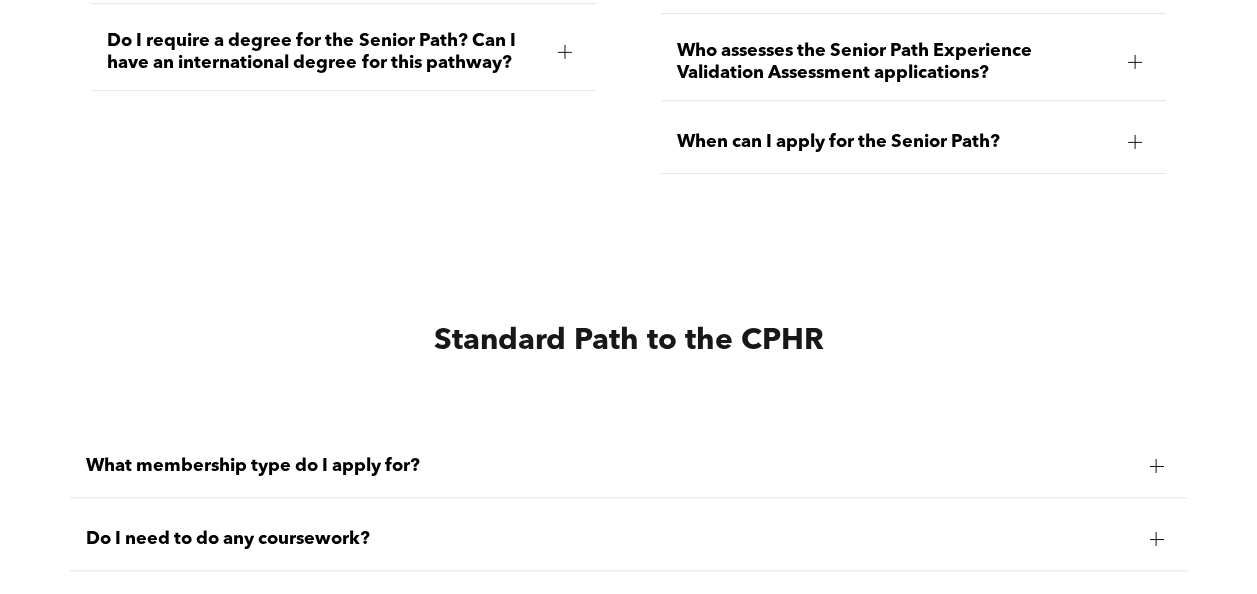 scroll, scrollTop: 4384, scrollLeft: 0, axis: vertical 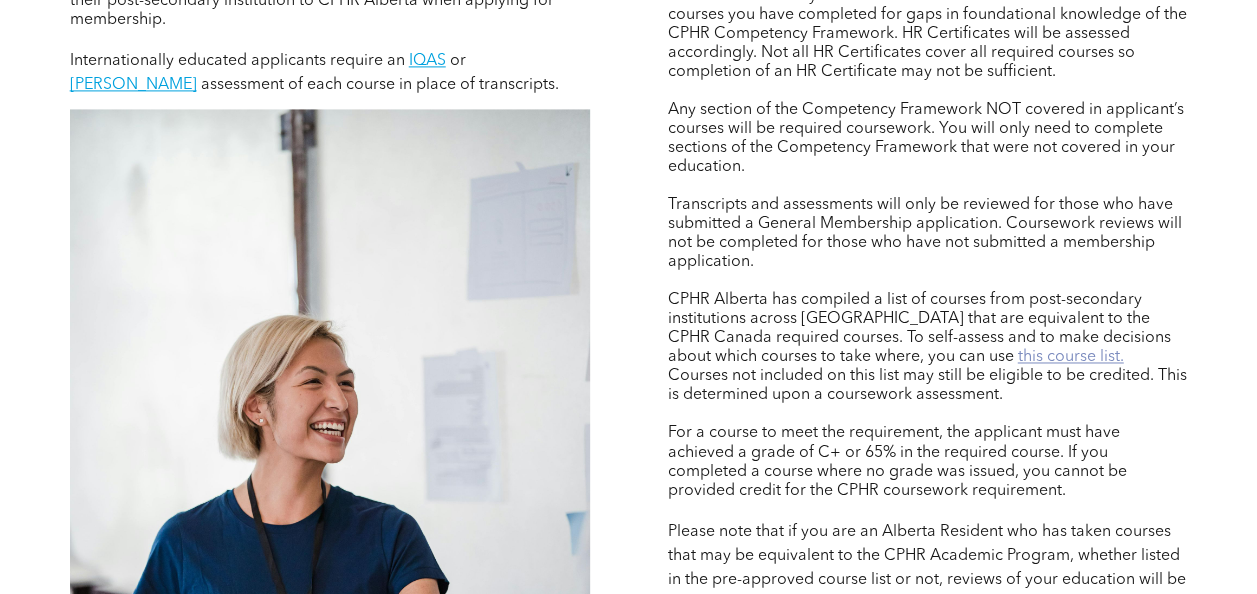 click on "this course list." at bounding box center [1070, 357] 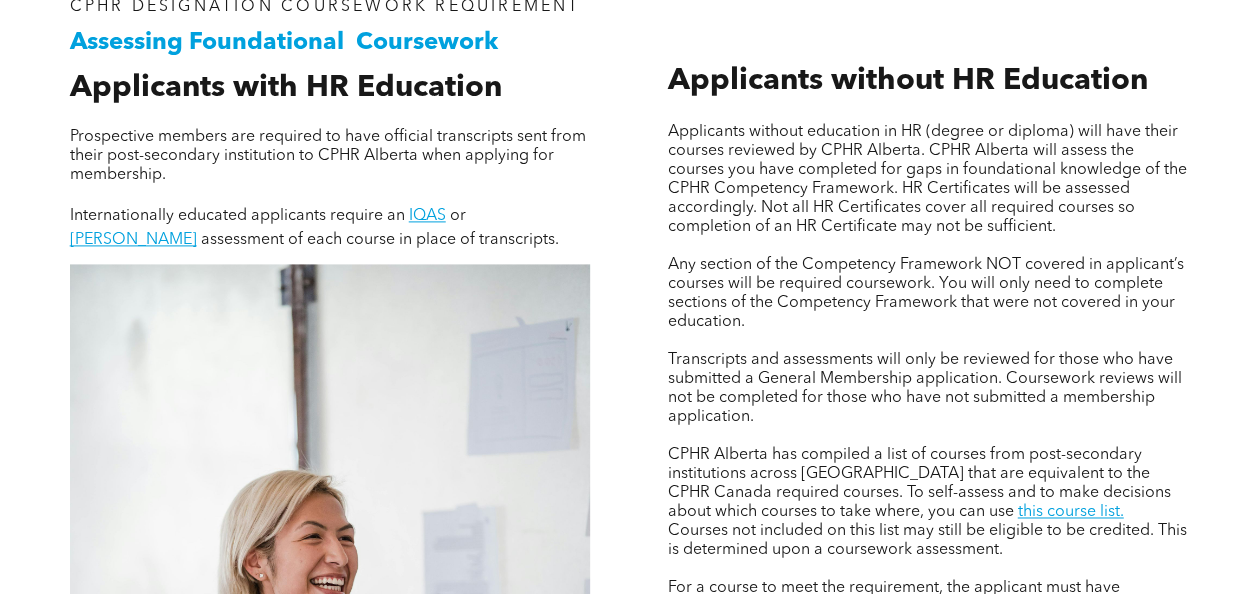 scroll, scrollTop: 1700, scrollLeft: 0, axis: vertical 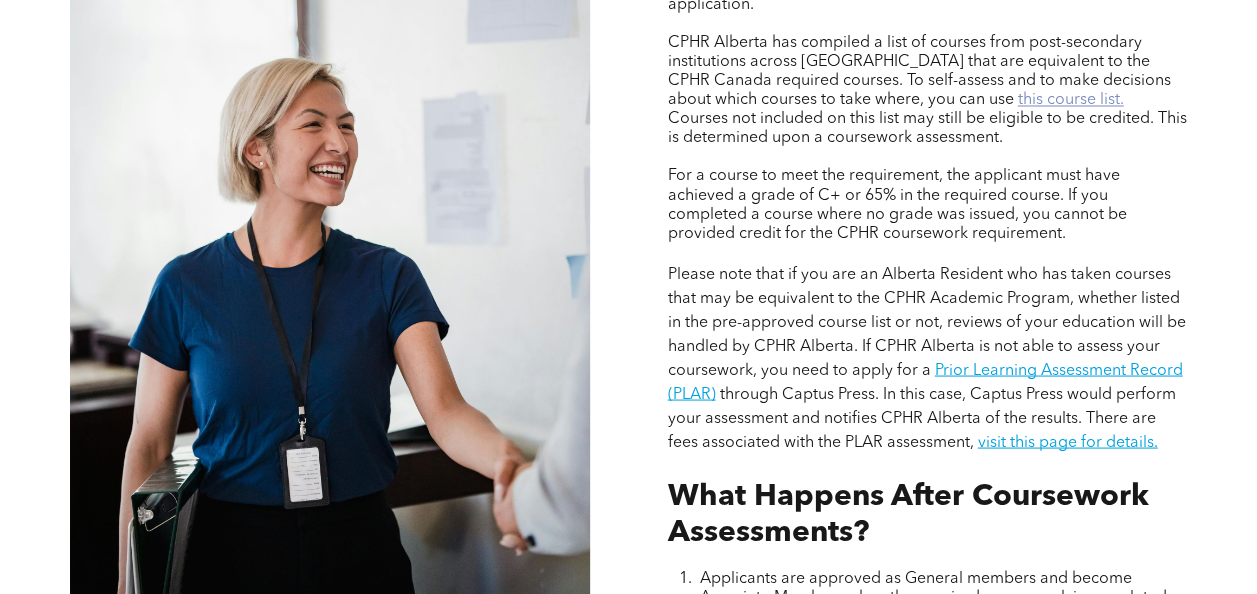 click on "this course list." at bounding box center (1070, 100) 